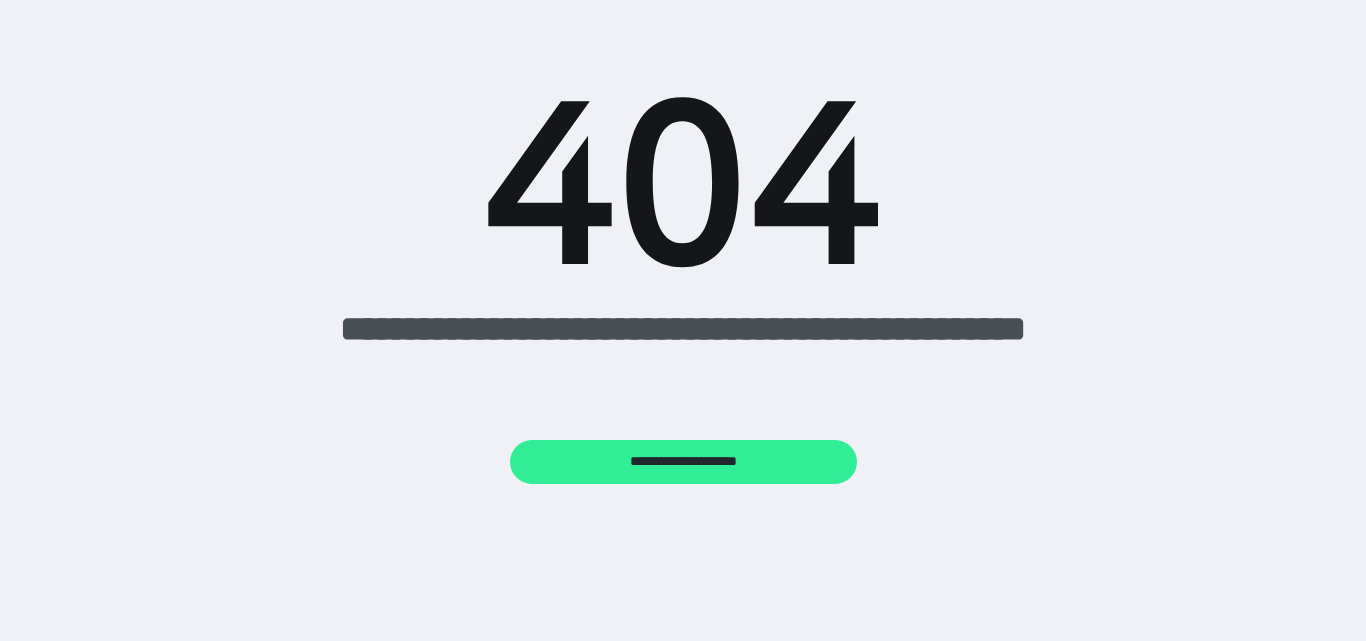 scroll, scrollTop: 0, scrollLeft: 0, axis: both 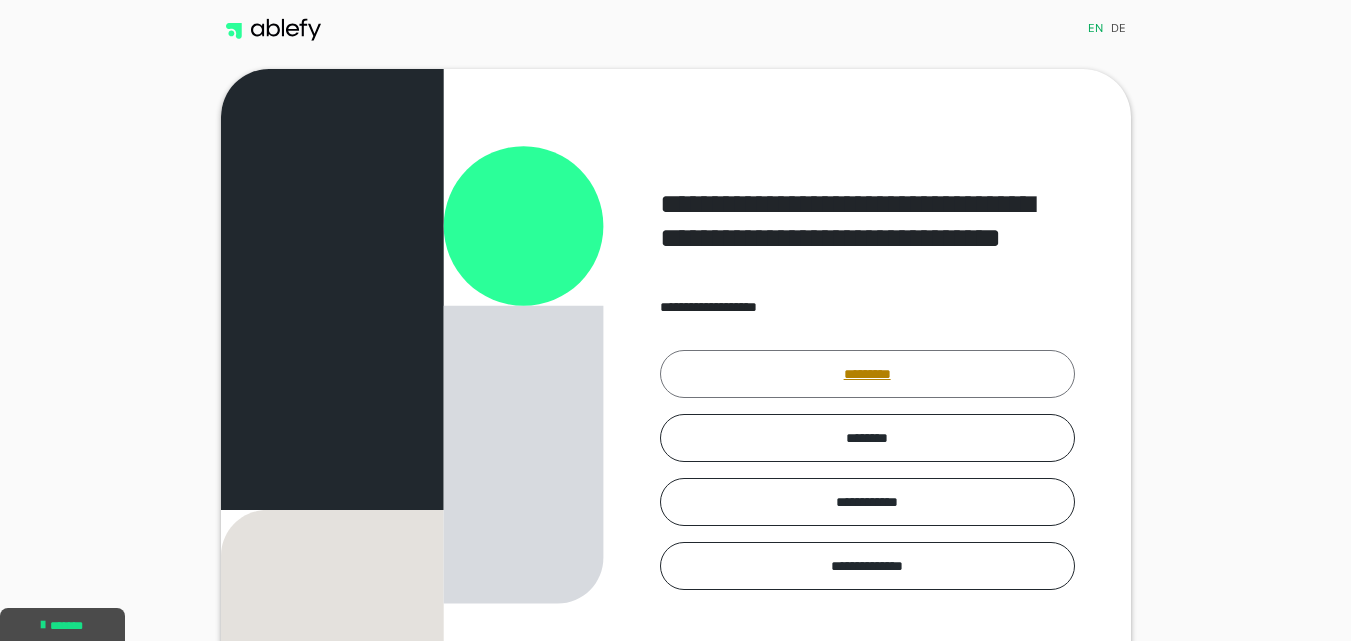 click on "*********" at bounding box center [867, 374] 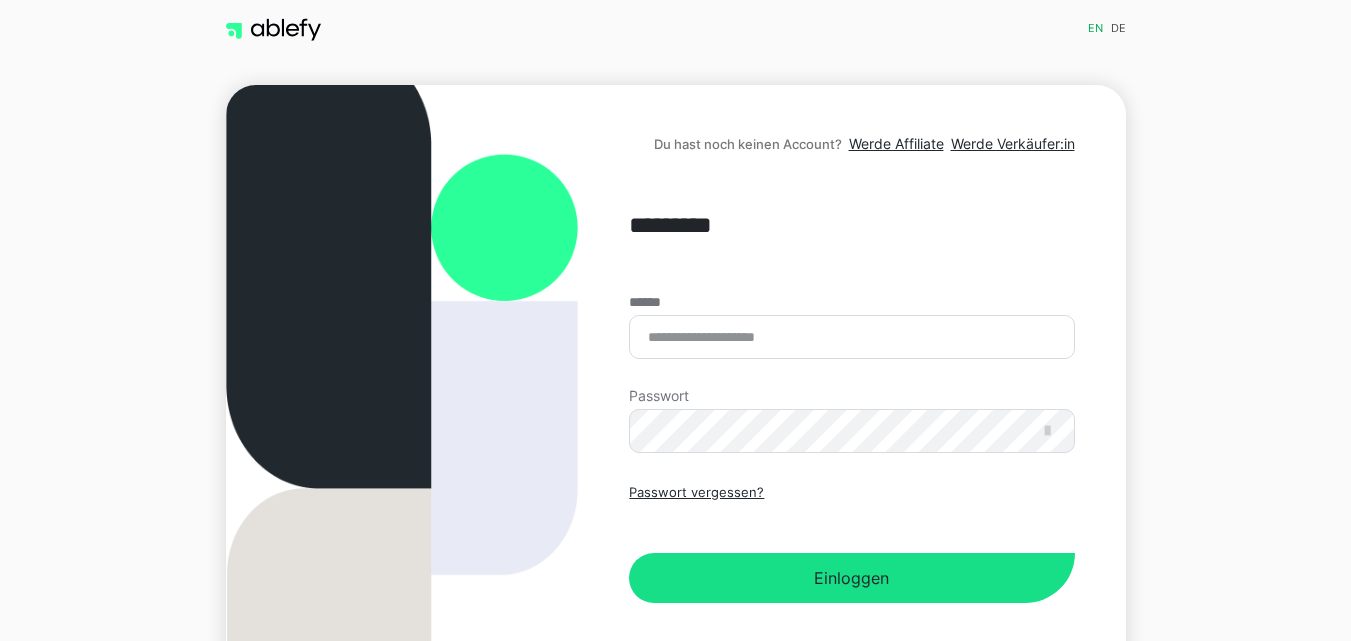 scroll, scrollTop: 0, scrollLeft: 0, axis: both 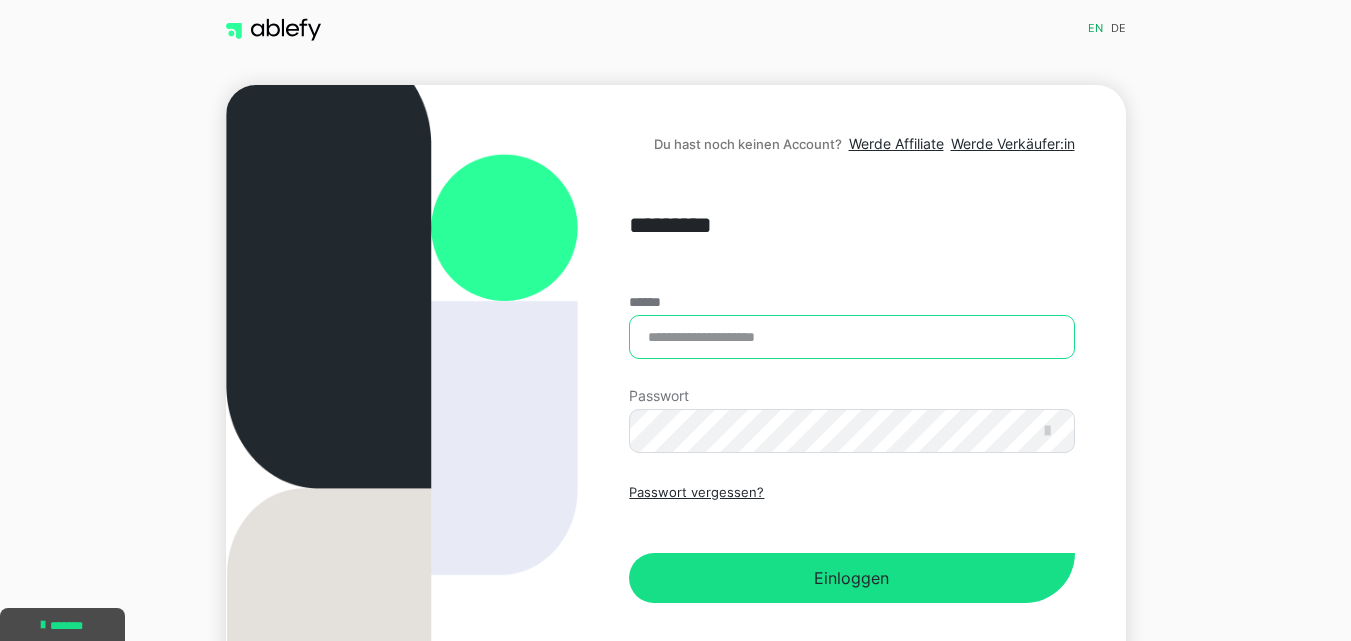 click on "******" at bounding box center (851, 337) 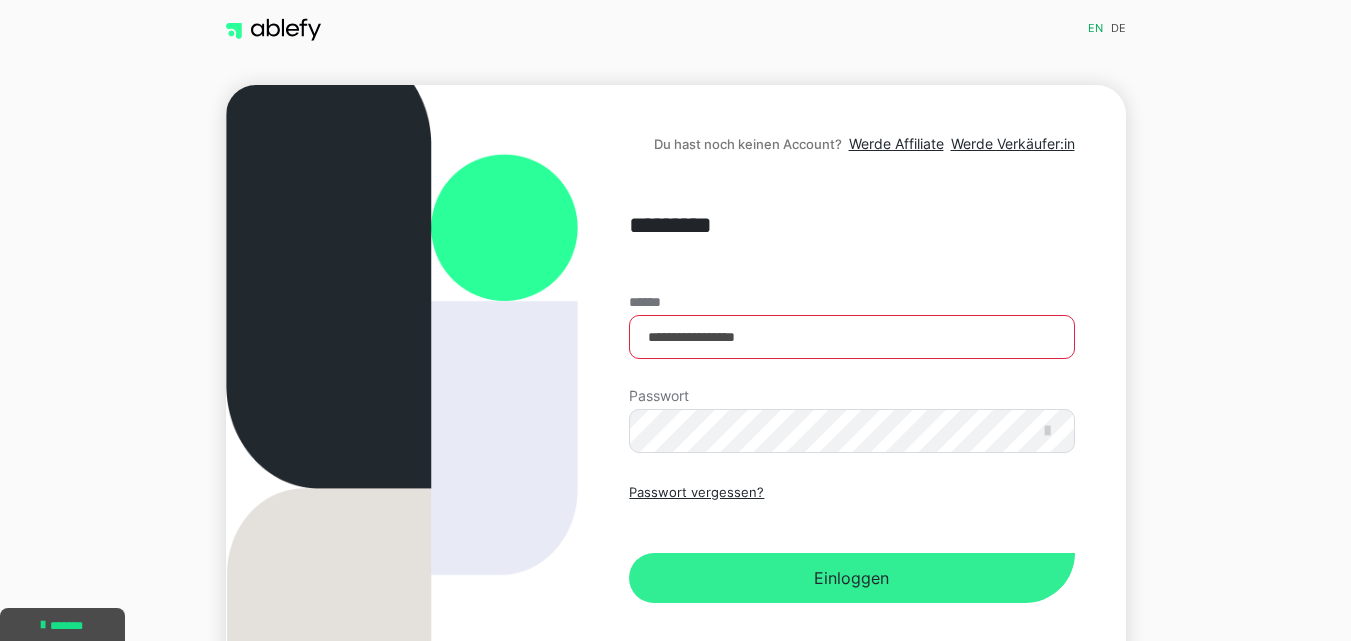 click on "Einloggen" at bounding box center [851, 578] 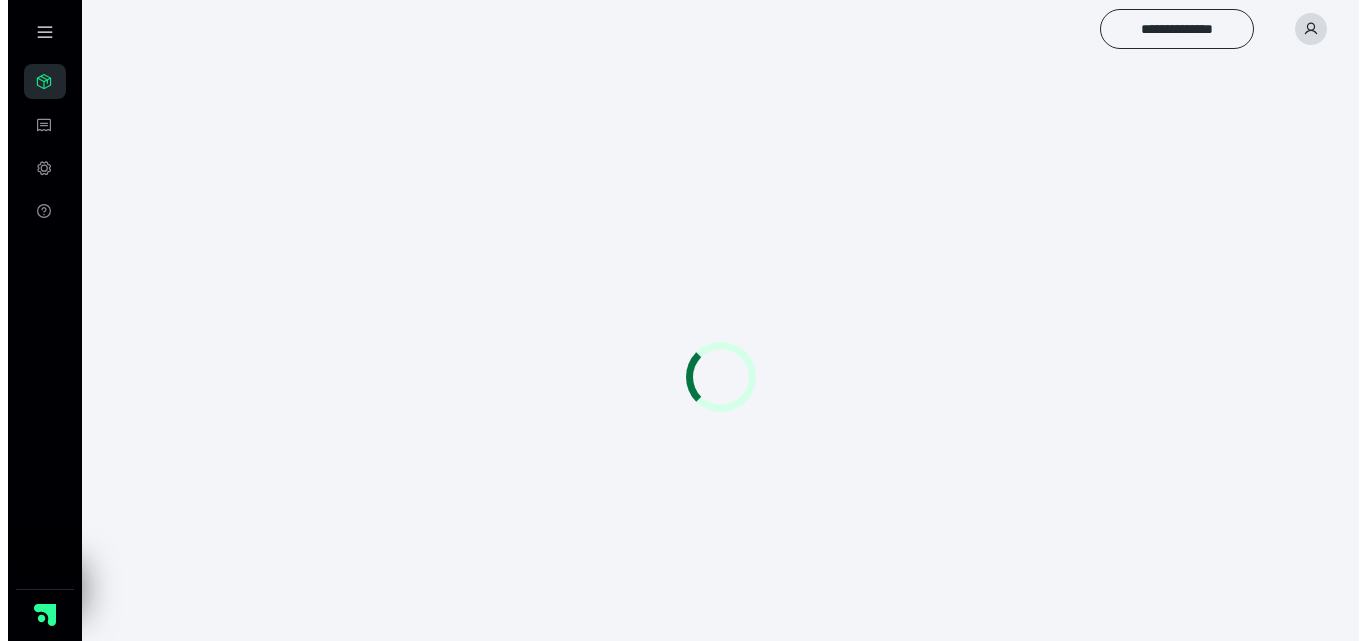 scroll, scrollTop: 0, scrollLeft: 0, axis: both 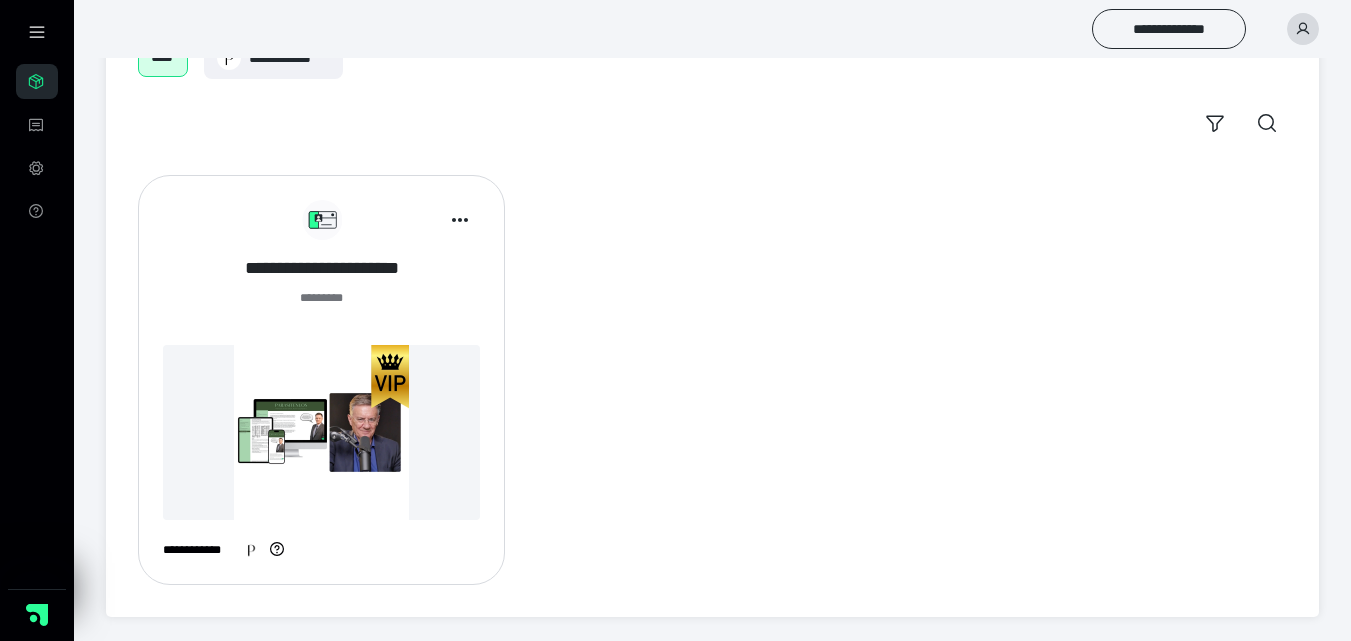 click on "**********" at bounding box center [321, 268] 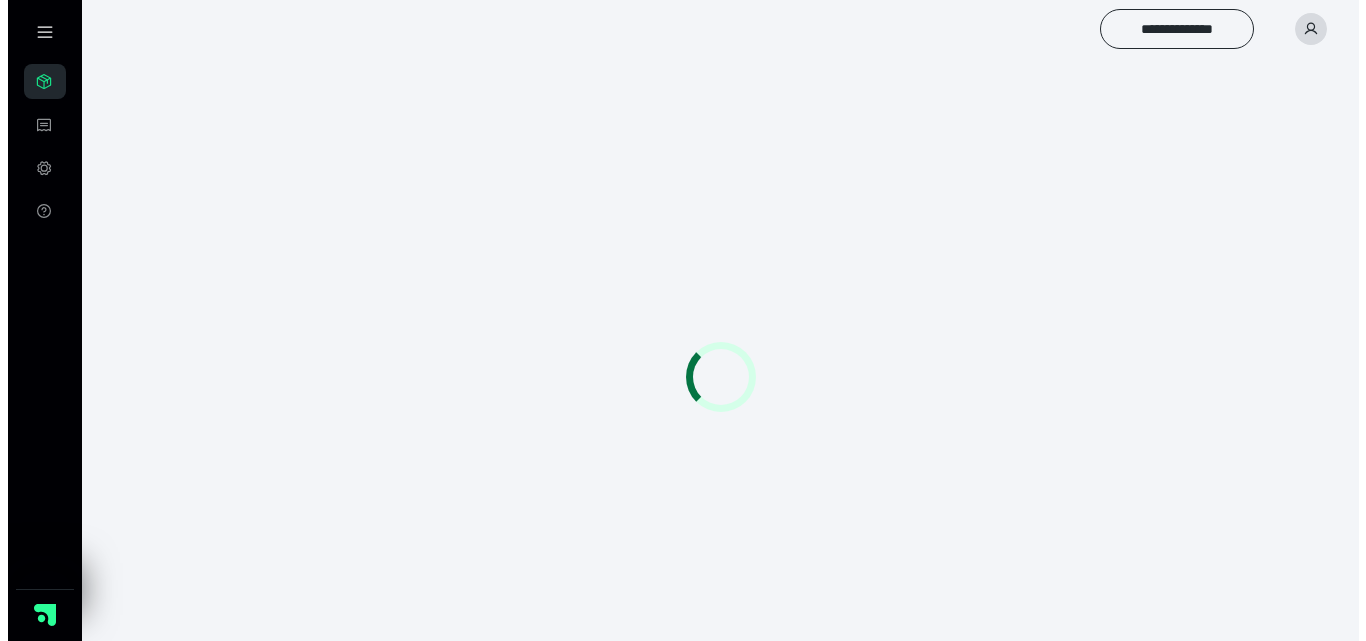 scroll, scrollTop: 0, scrollLeft: 0, axis: both 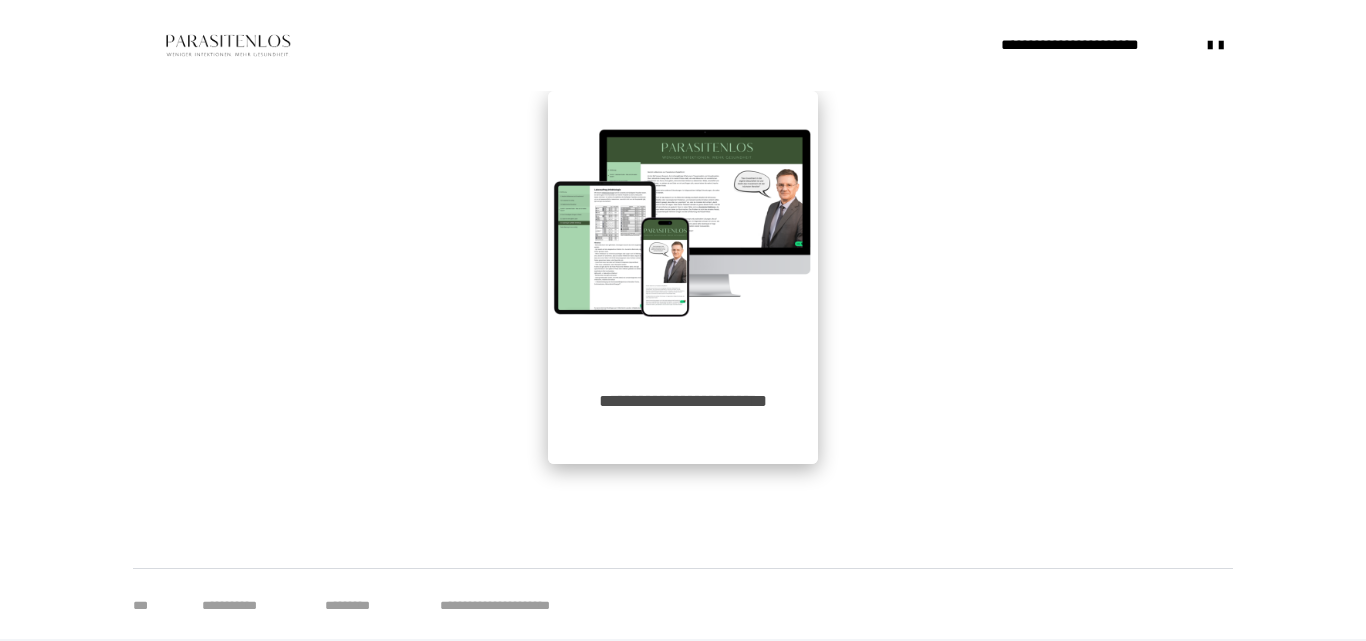 click at bounding box center [683, 226] 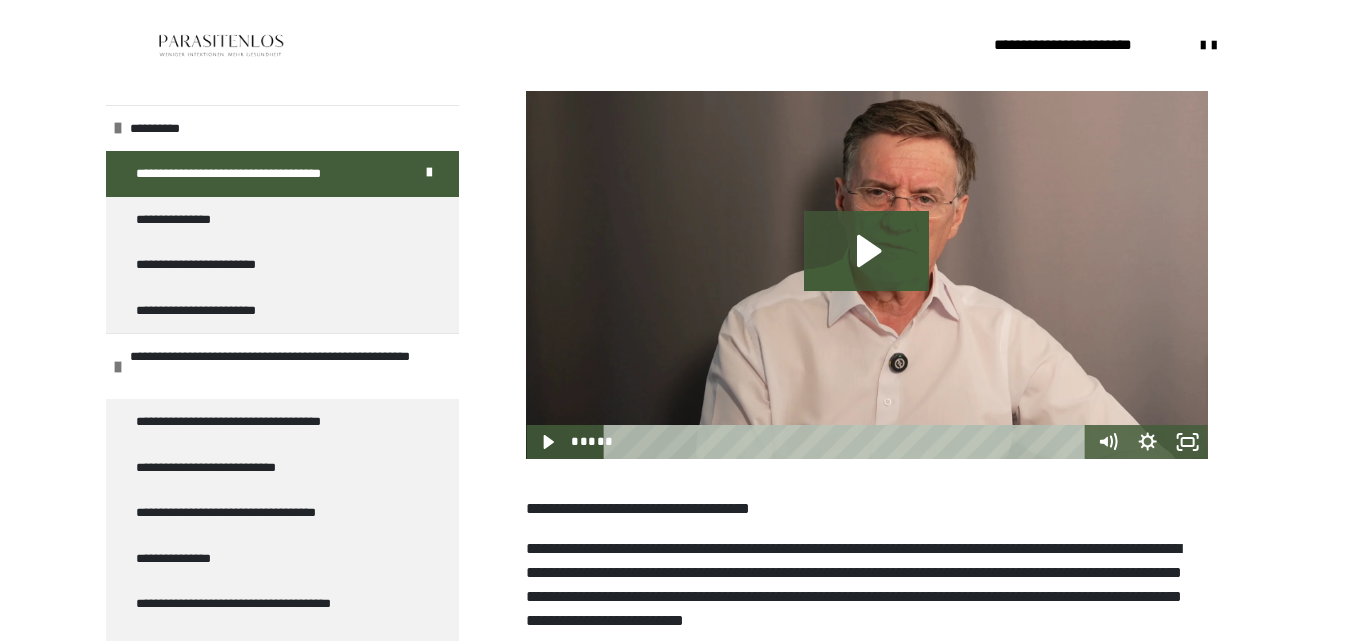 scroll, scrollTop: 500, scrollLeft: 0, axis: vertical 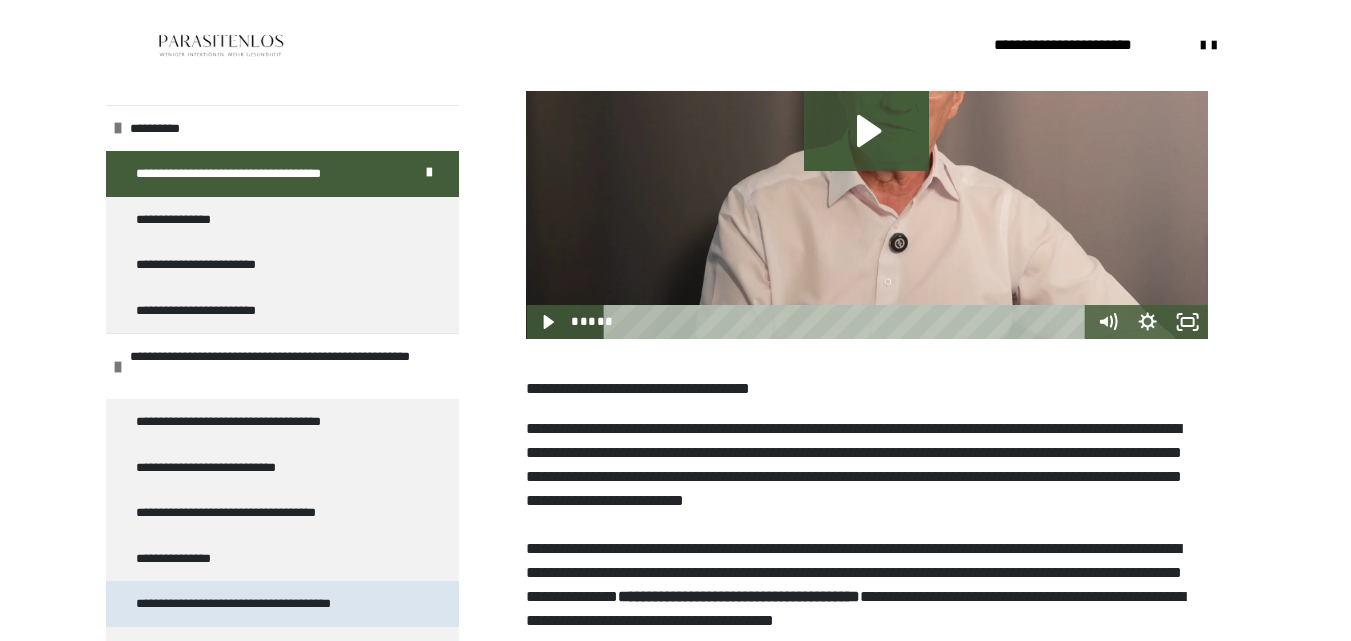 click on "**********" at bounding box center [255, 604] 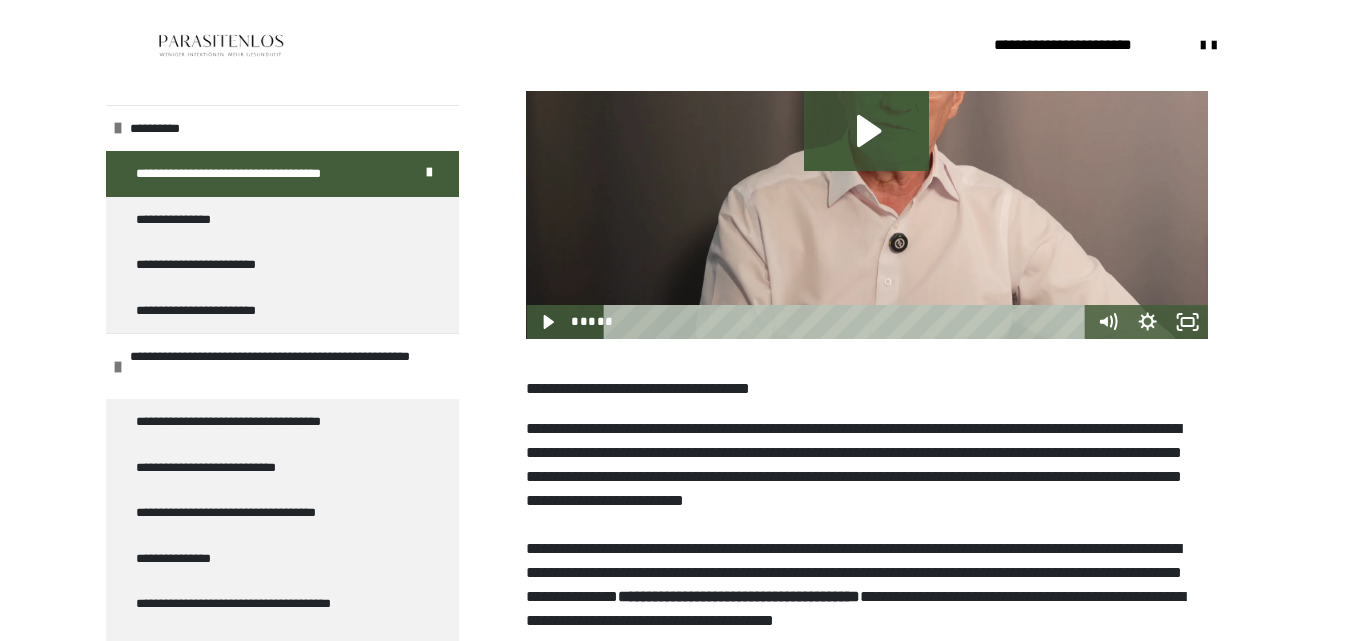 scroll, scrollTop: 361, scrollLeft: 0, axis: vertical 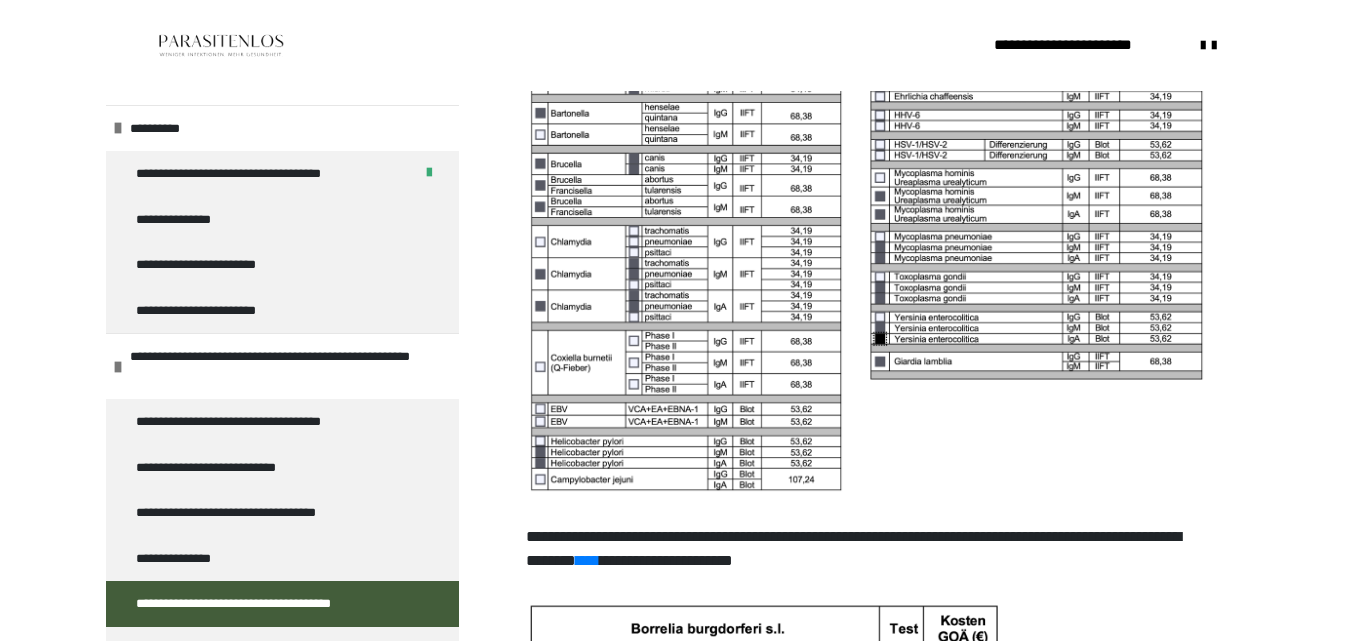 drag, startPoint x: 709, startPoint y: 291, endPoint x: 1049, endPoint y: 475, distance: 386.5954 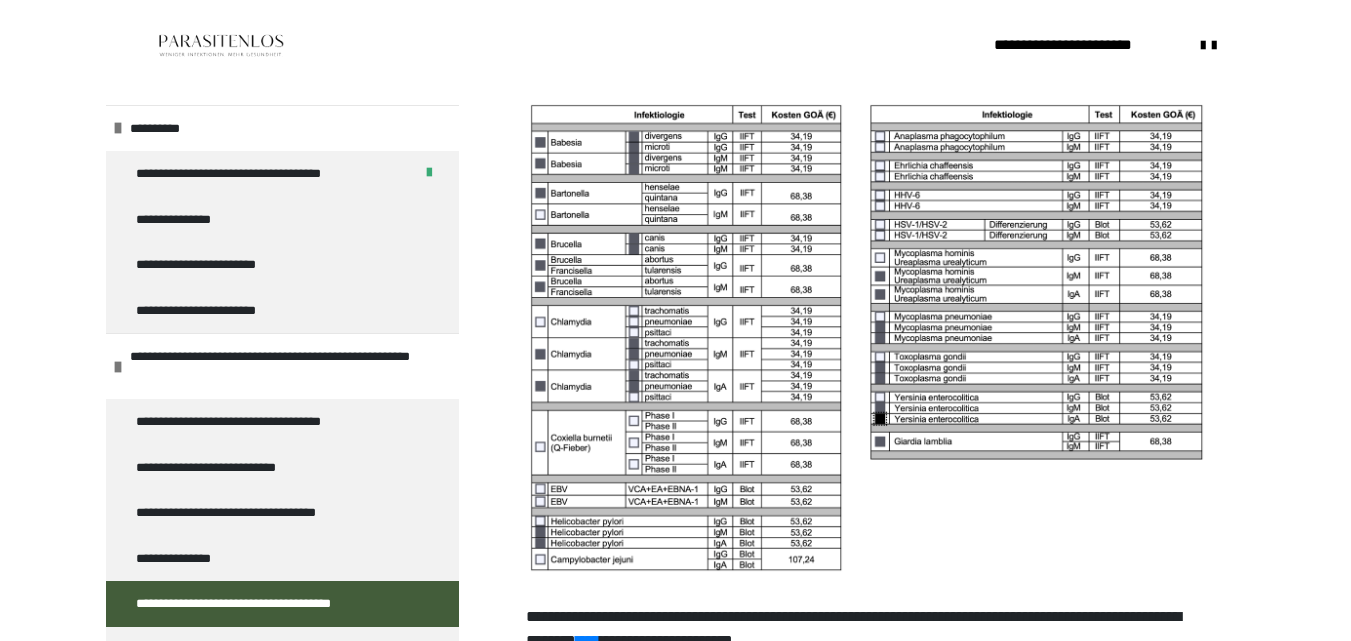 scroll, scrollTop: 294, scrollLeft: 0, axis: vertical 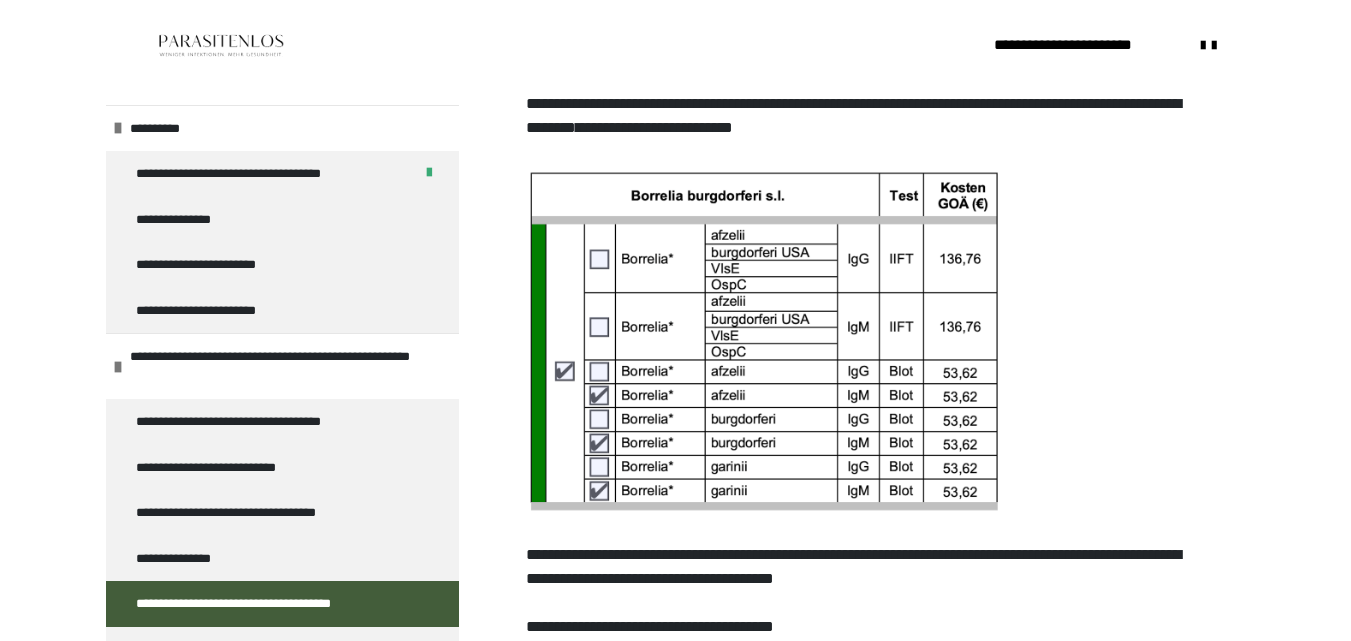click on "****" at bounding box center (588, 127) 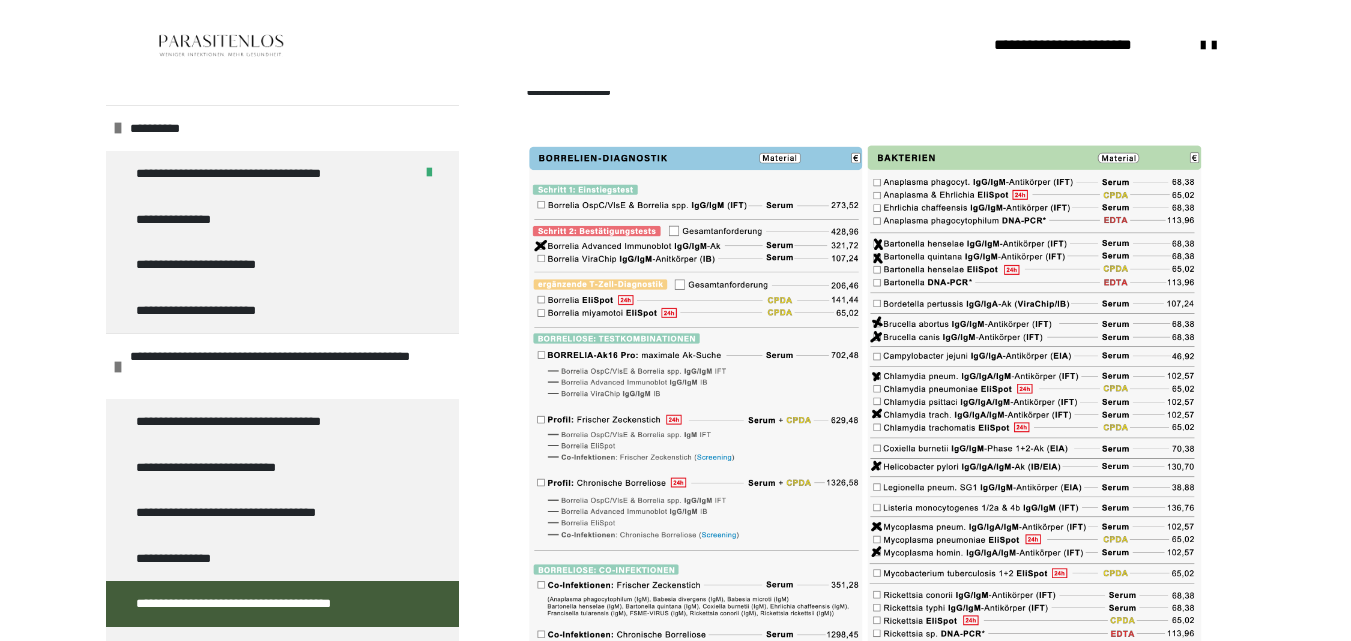 scroll, scrollTop: 1694, scrollLeft: 0, axis: vertical 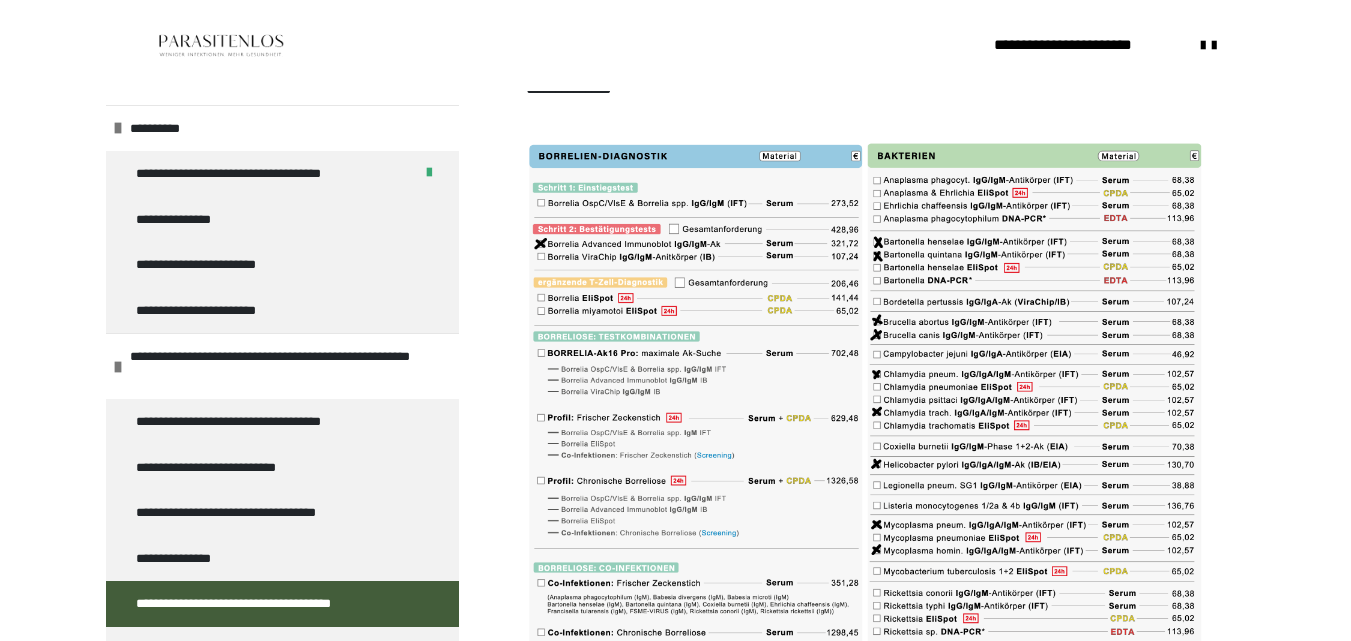 click on "****" at bounding box center (593, 64) 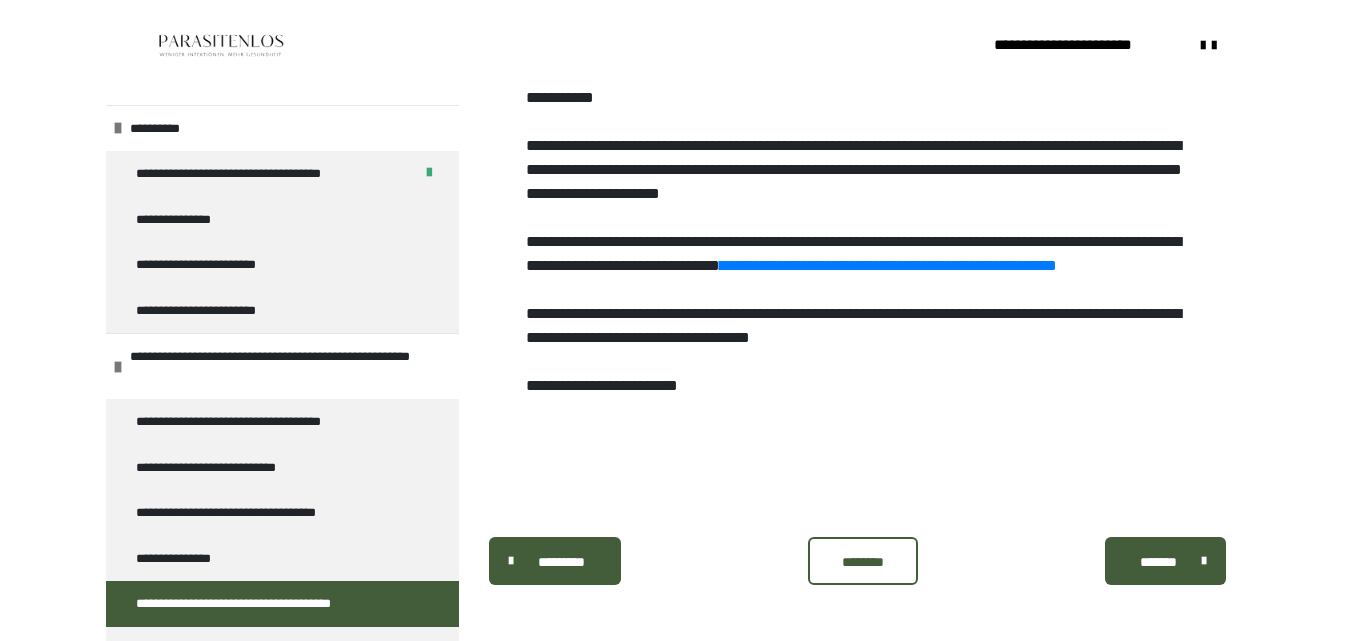scroll, scrollTop: 2394, scrollLeft: 0, axis: vertical 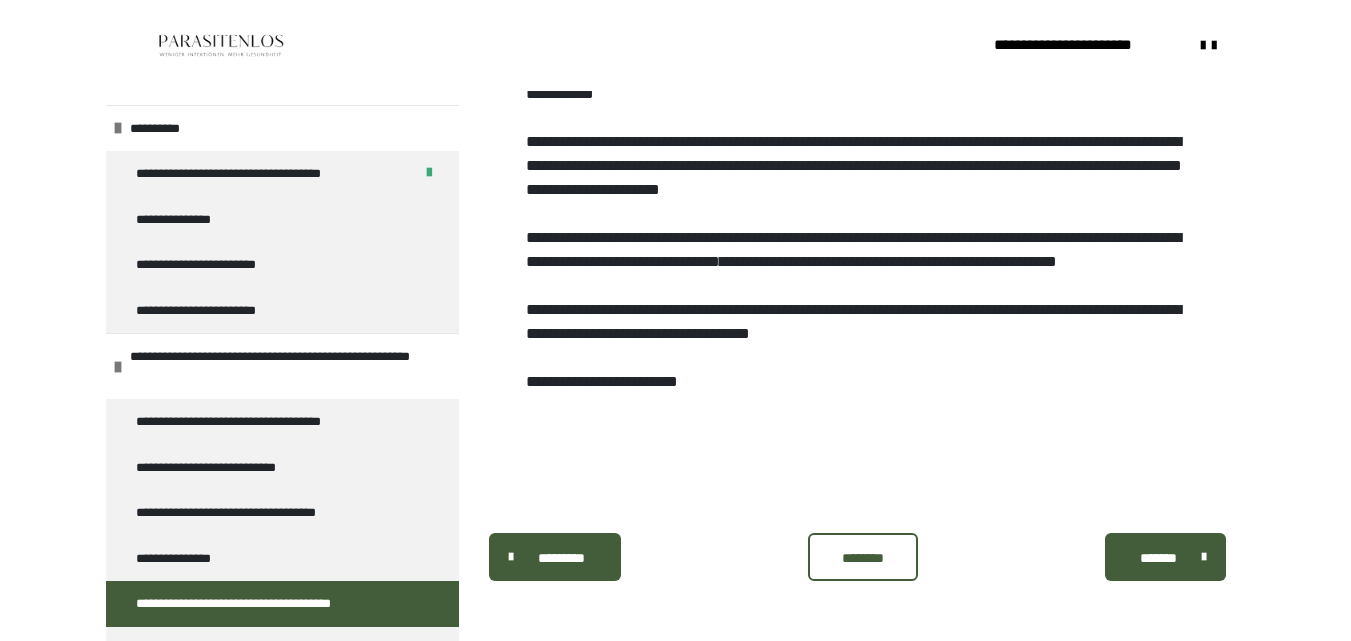 click on "**********" at bounding box center [888, 261] 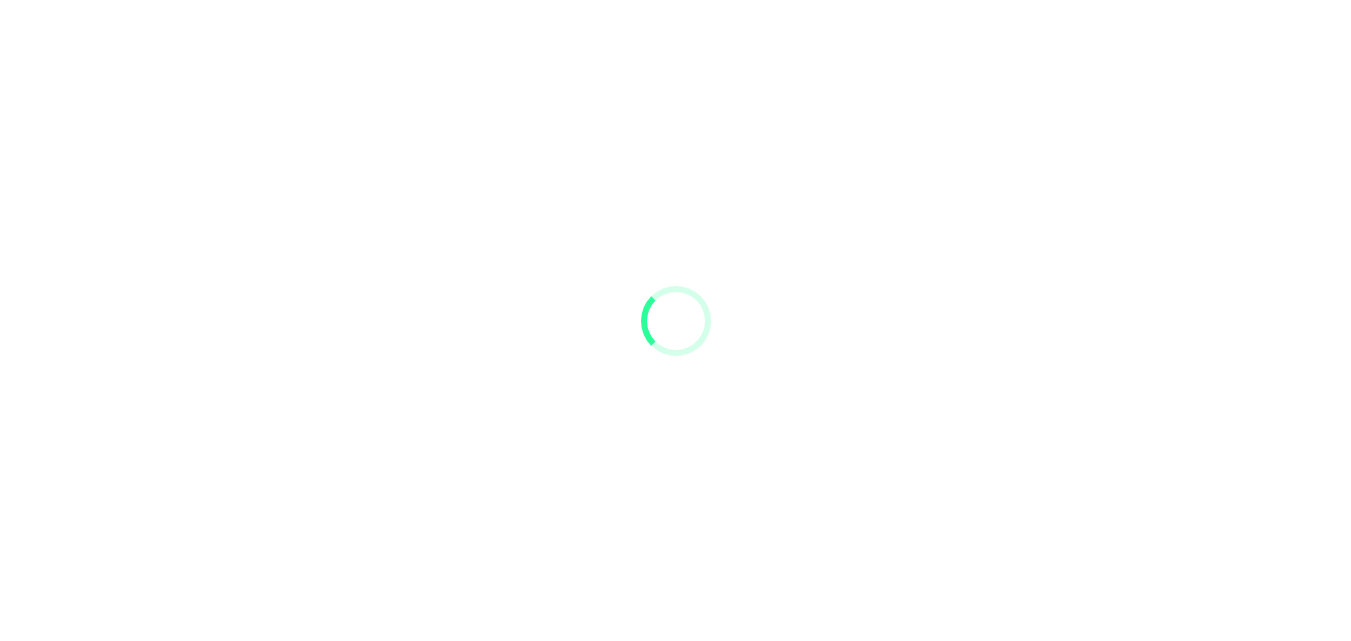 scroll, scrollTop: 0, scrollLeft: 0, axis: both 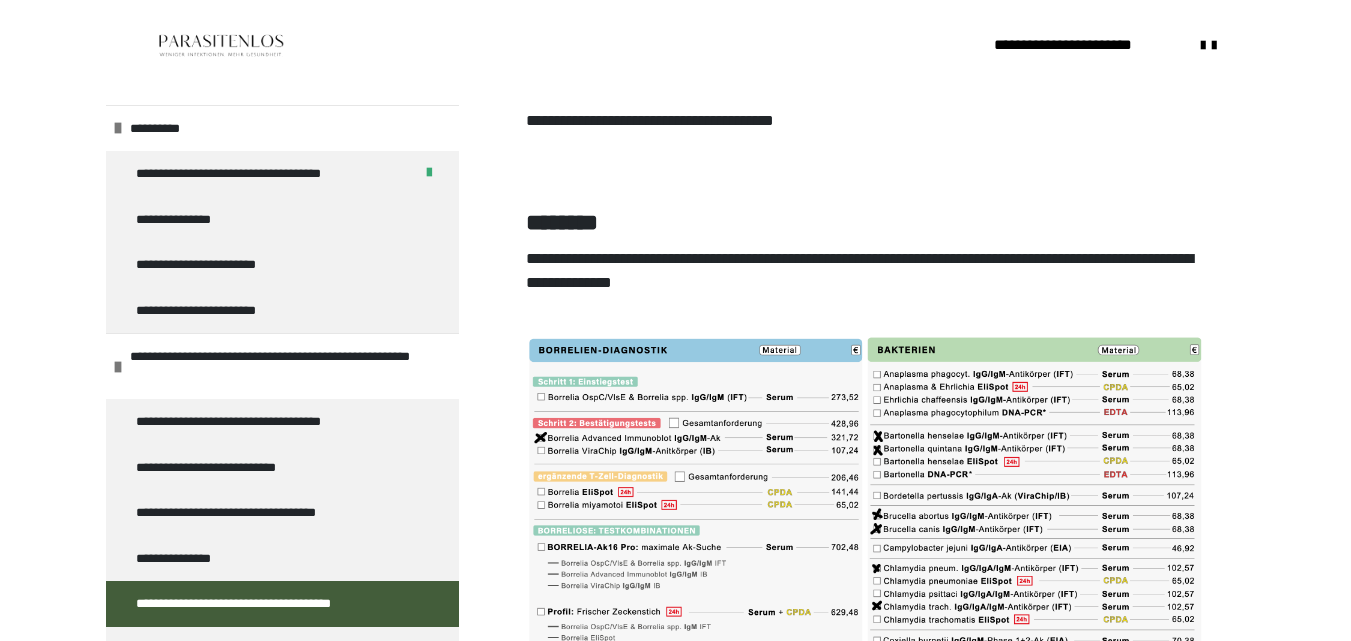 click on "****" at bounding box center [593, 258] 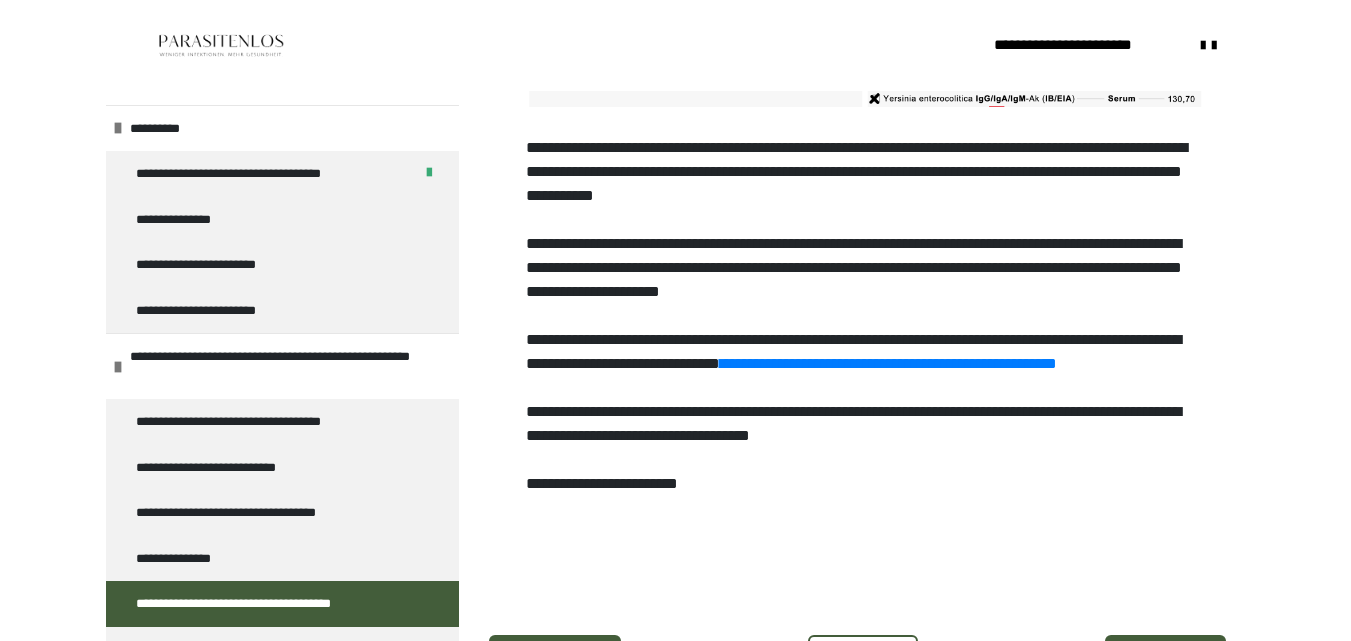 scroll, scrollTop: 2300, scrollLeft: 0, axis: vertical 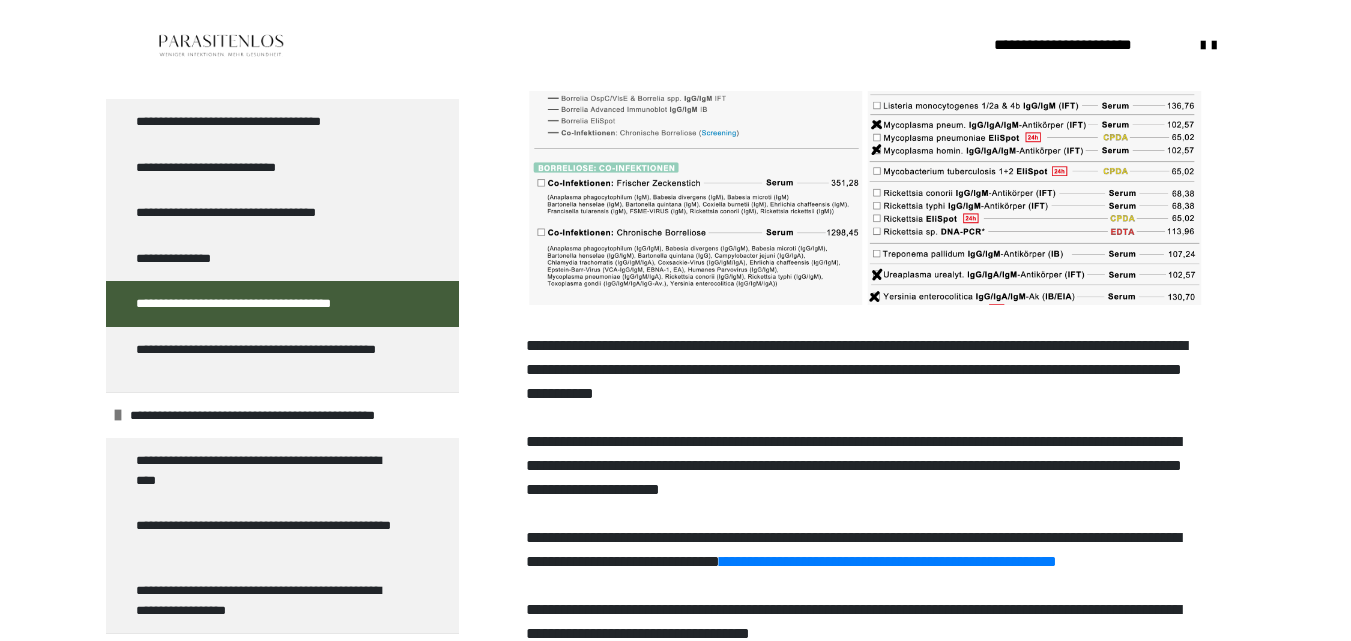 drag, startPoint x: 166, startPoint y: 354, endPoint x: 64, endPoint y: 354, distance: 102 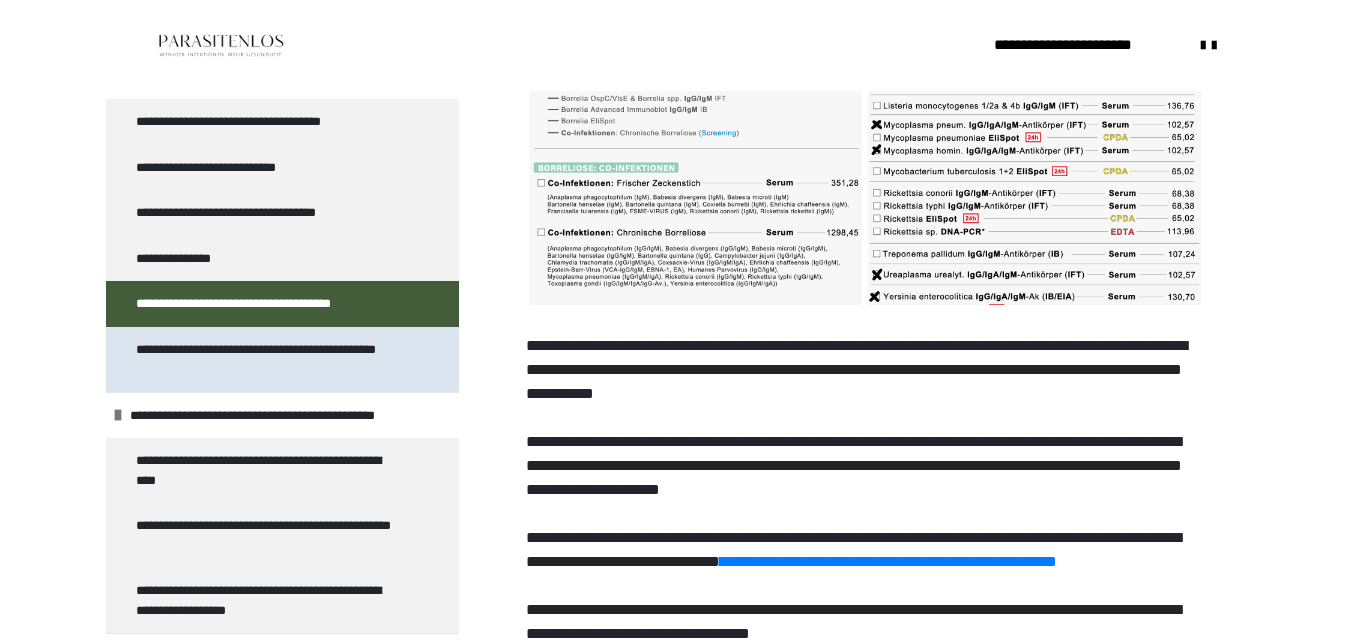 click on "**********" at bounding box center (267, 359) 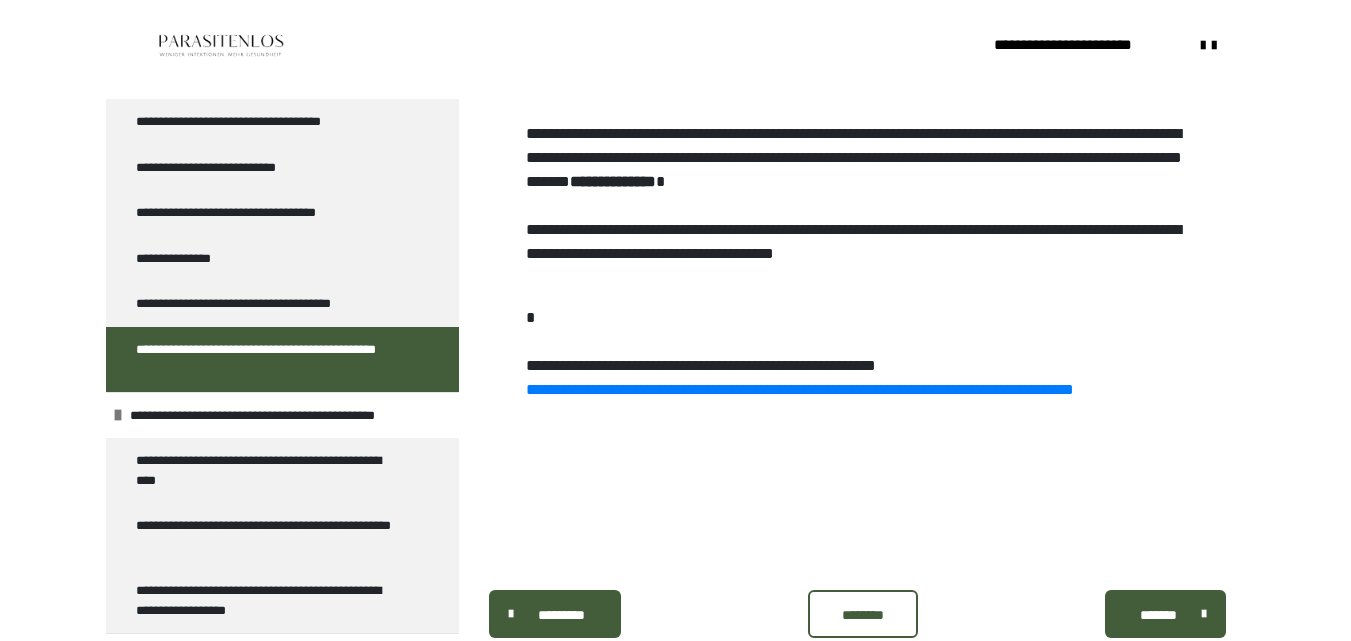 scroll, scrollTop: 1085, scrollLeft: 0, axis: vertical 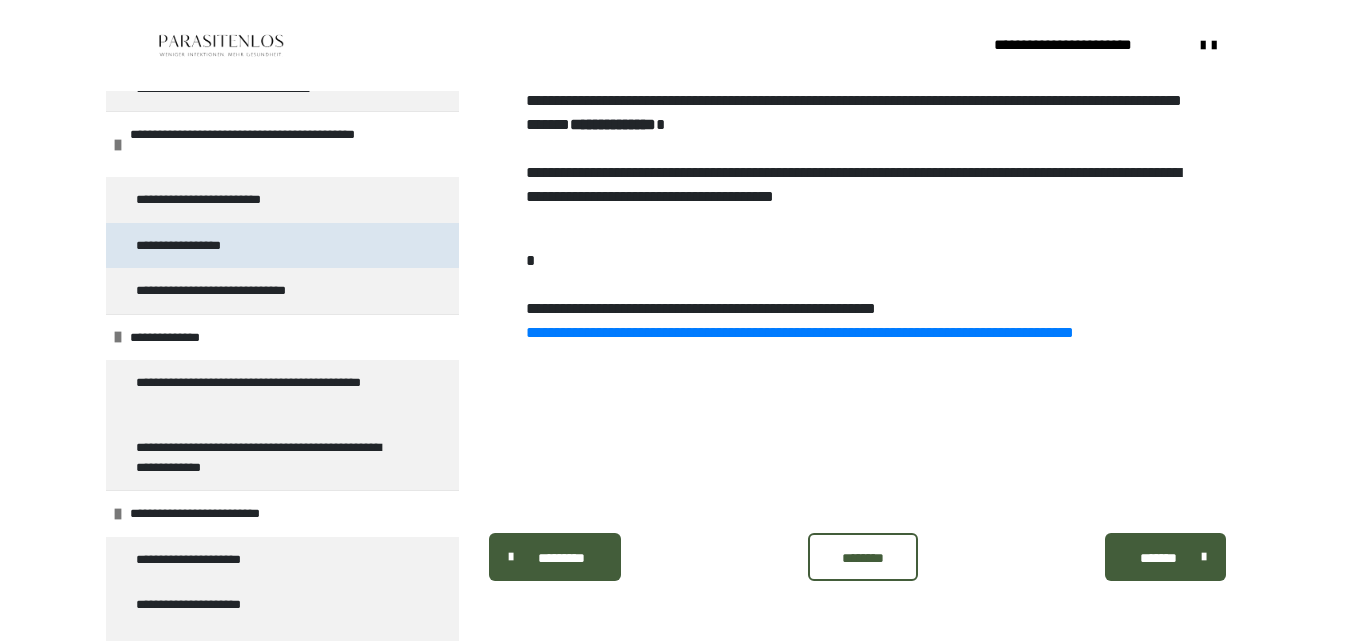 click on "**********" at bounding box center [193, 246] 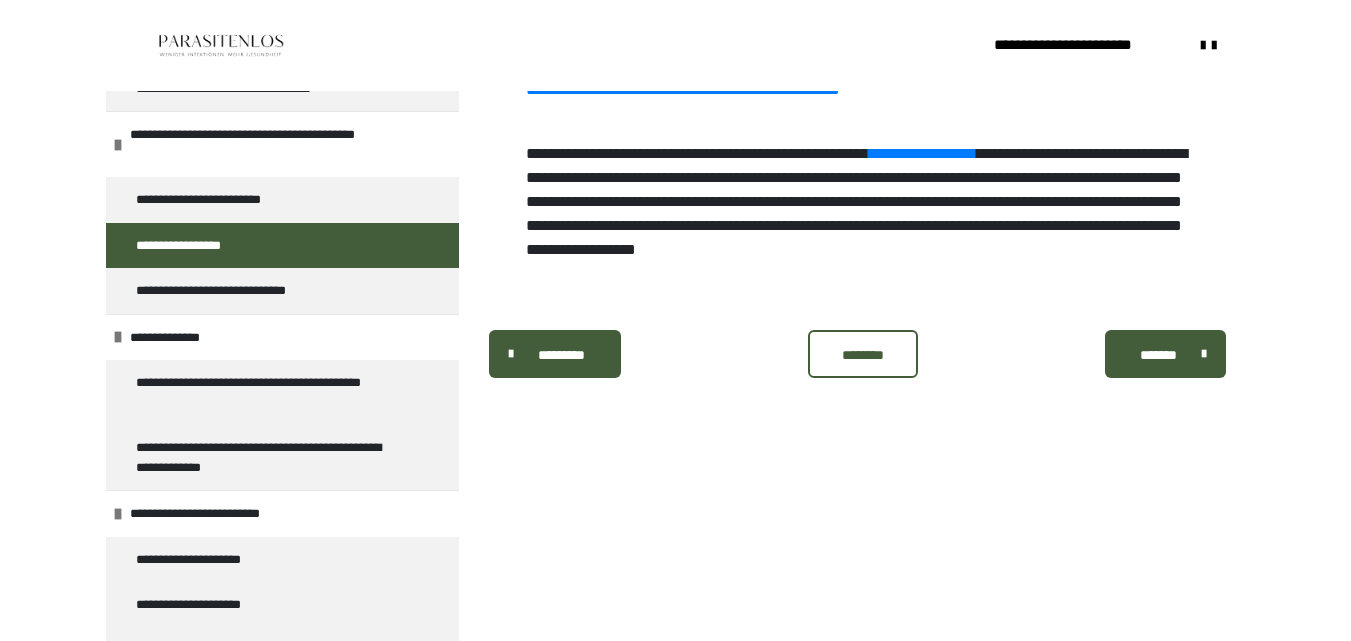scroll, scrollTop: 431, scrollLeft: 0, axis: vertical 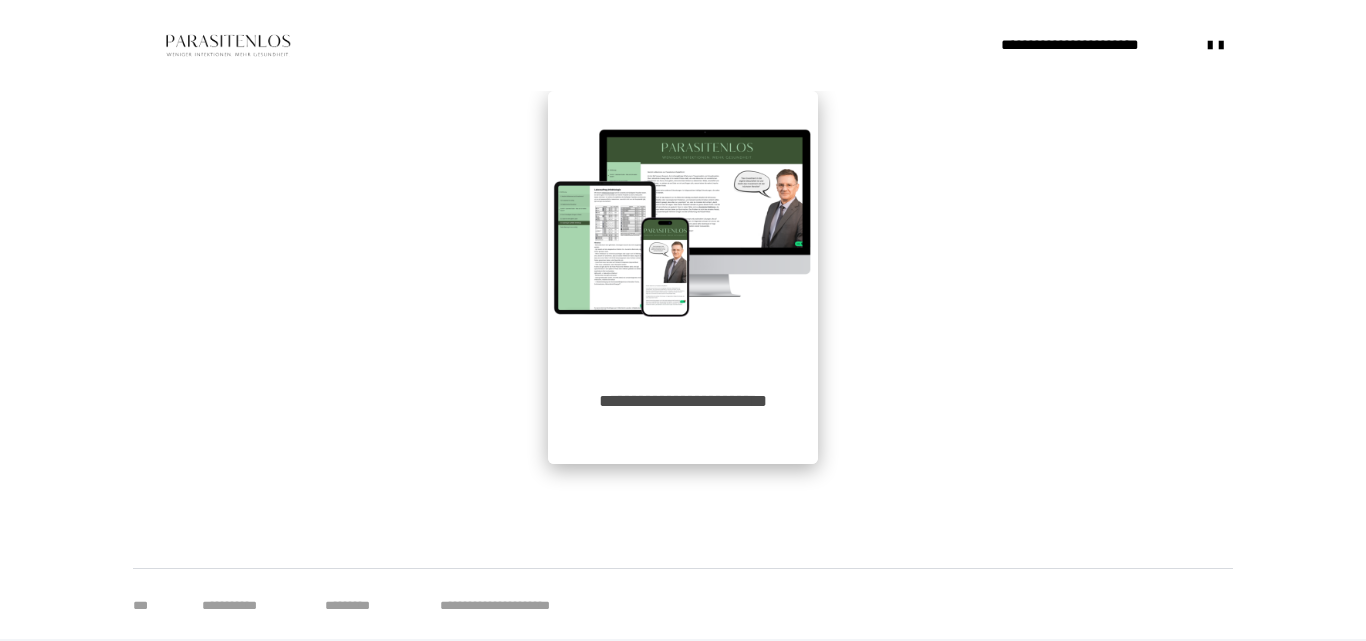 click at bounding box center [683, 226] 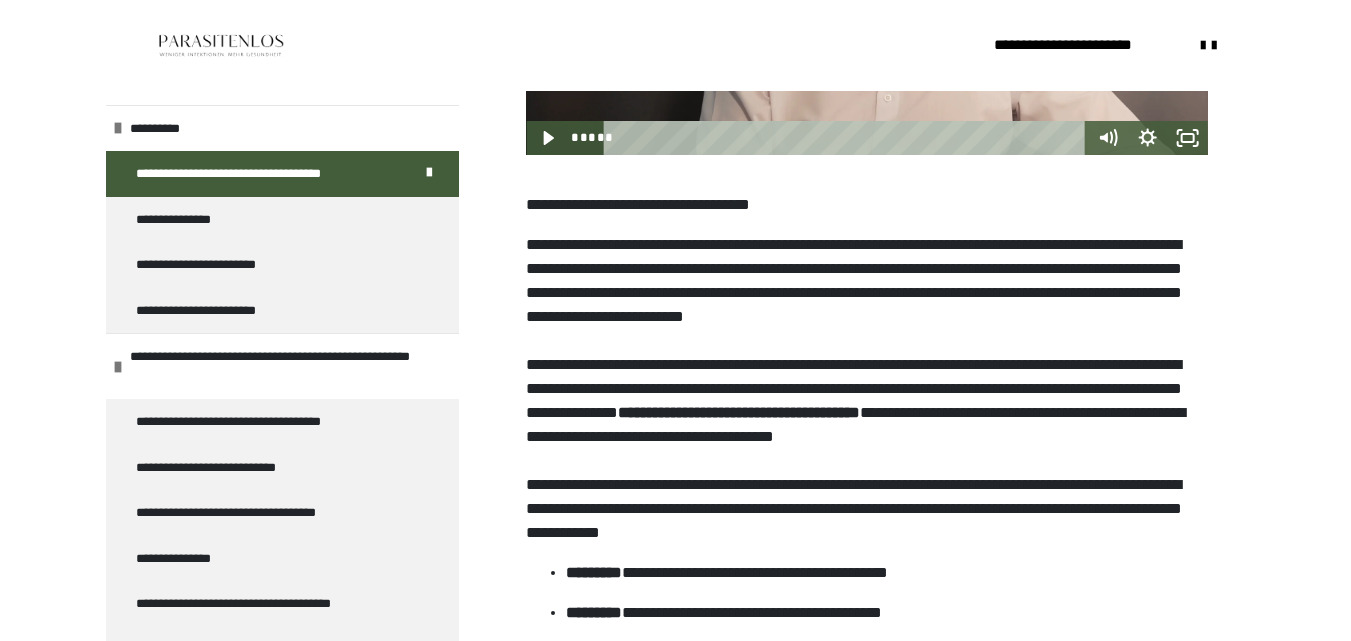 scroll, scrollTop: 700, scrollLeft: 0, axis: vertical 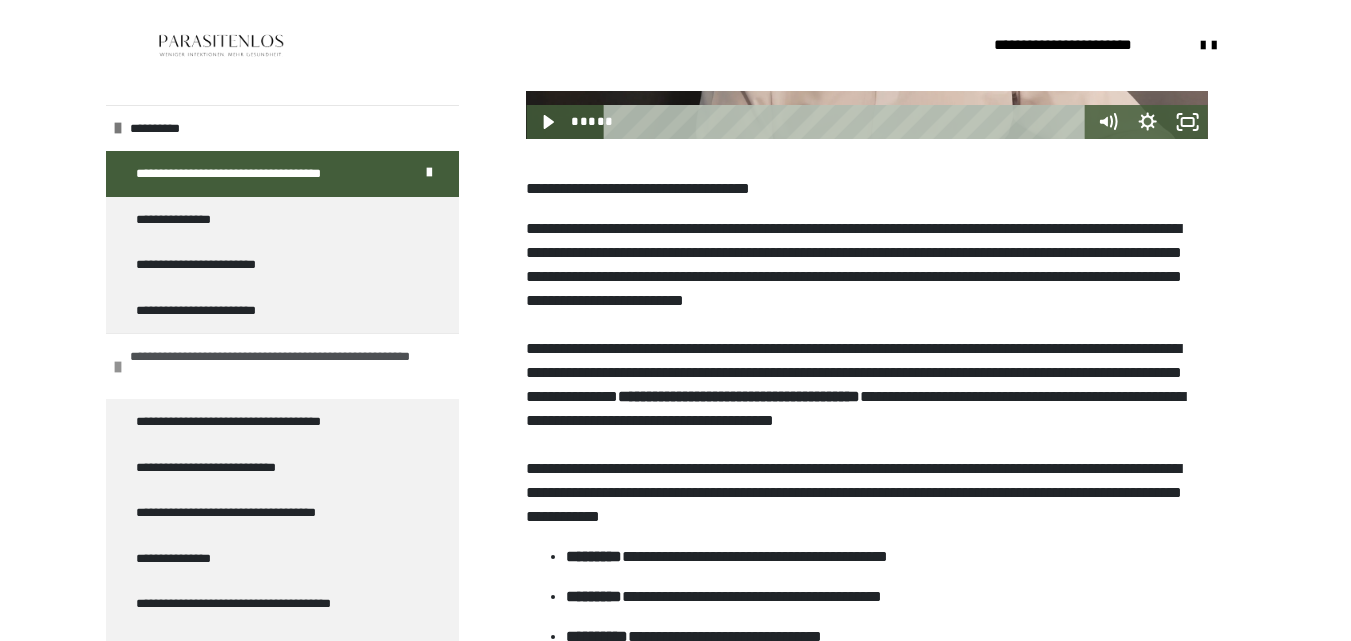 click on "**********" at bounding box center [279, 366] 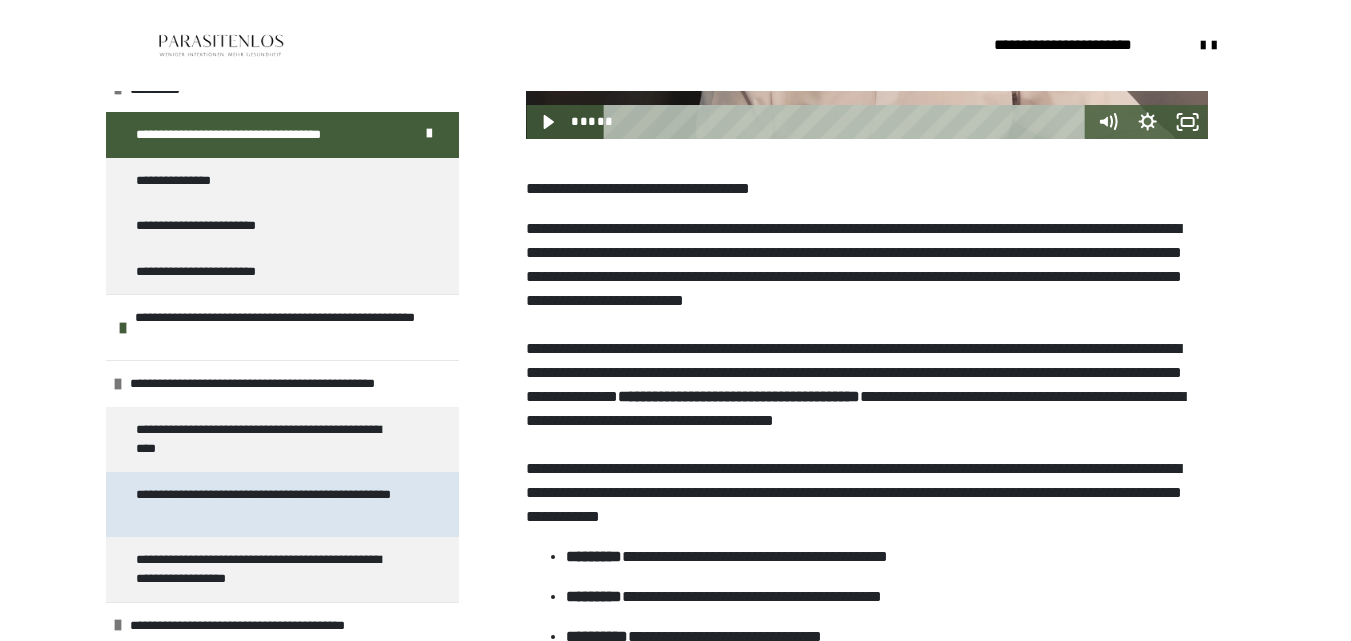 scroll, scrollTop: 0, scrollLeft: 0, axis: both 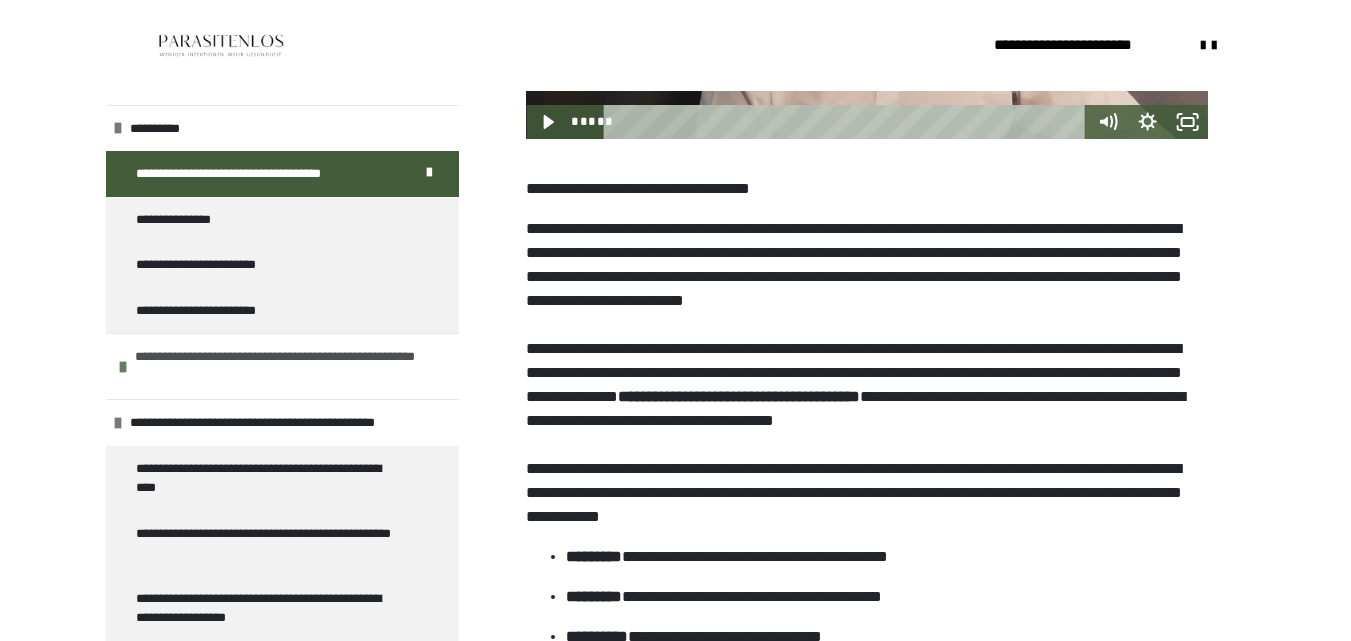 click on "**********" at bounding box center [284, 366] 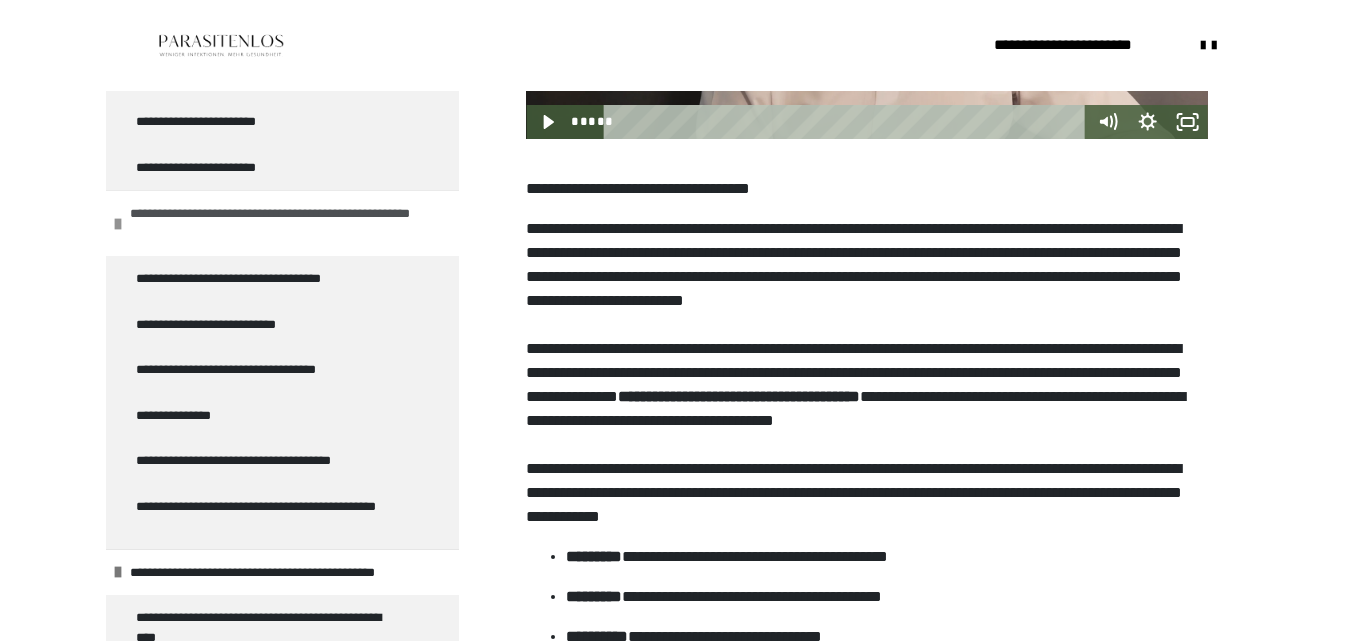 scroll, scrollTop: 200, scrollLeft: 0, axis: vertical 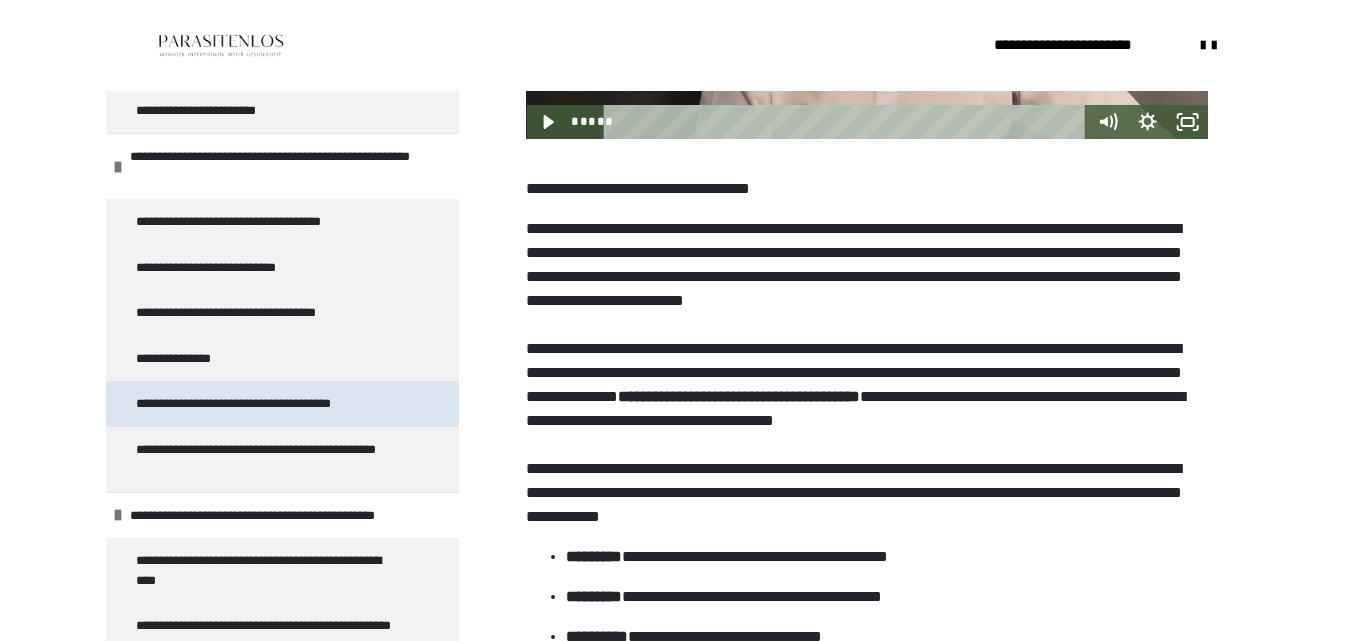 click on "**********" at bounding box center [255, 404] 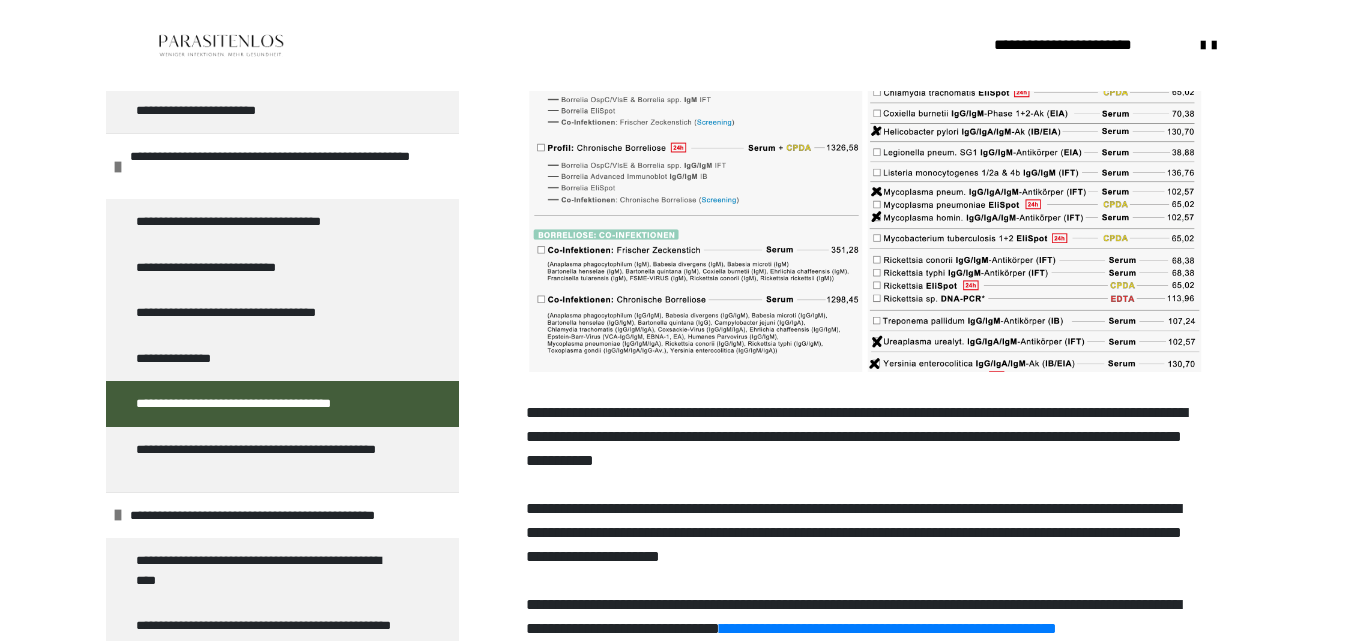scroll, scrollTop: 2061, scrollLeft: 0, axis: vertical 